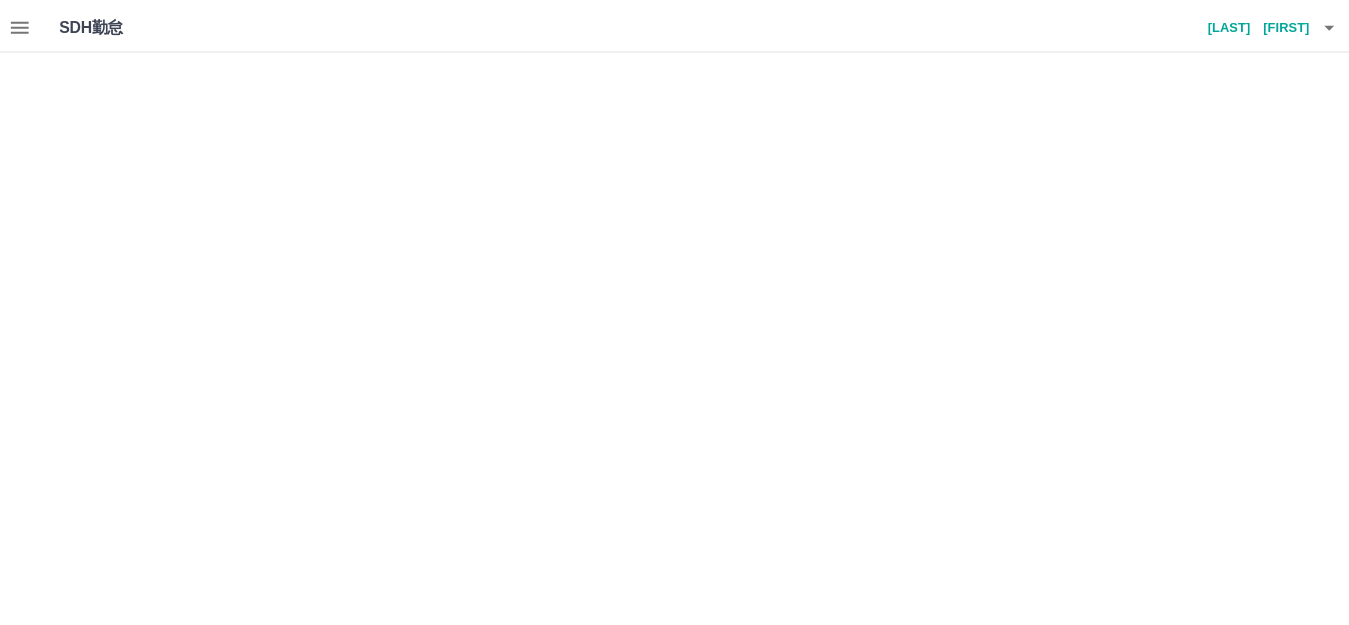 scroll, scrollTop: 0, scrollLeft: 0, axis: both 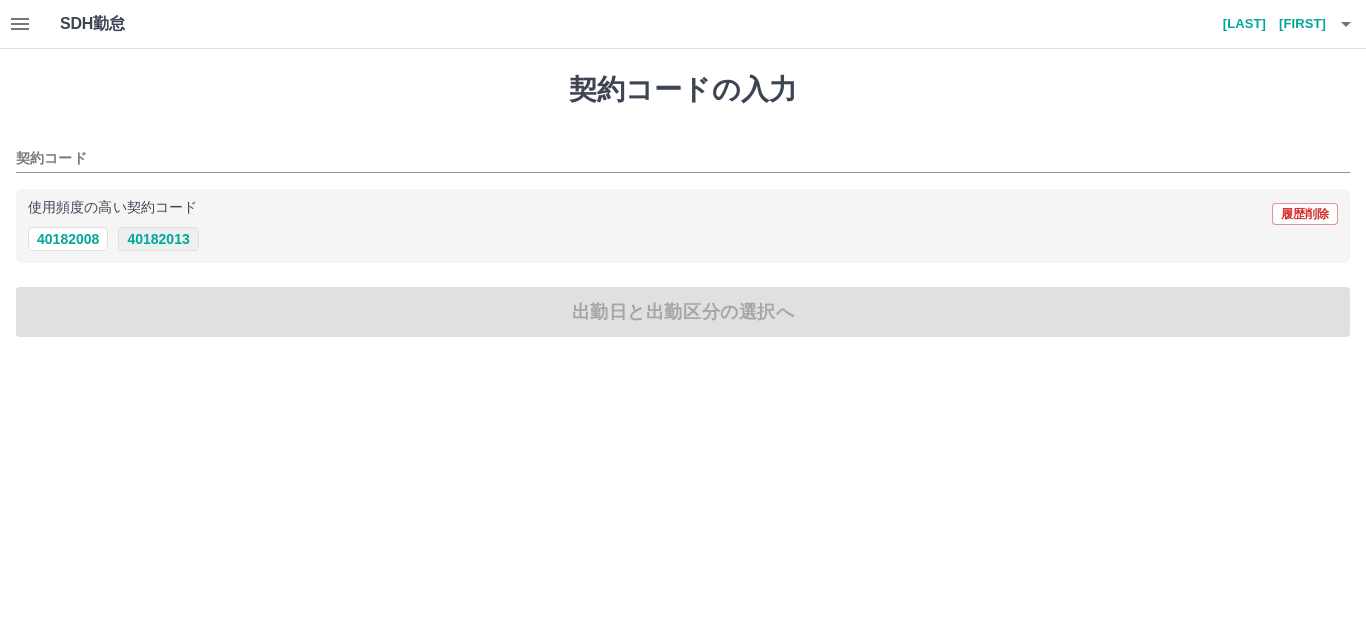 click on "40182013" at bounding box center [158, 239] 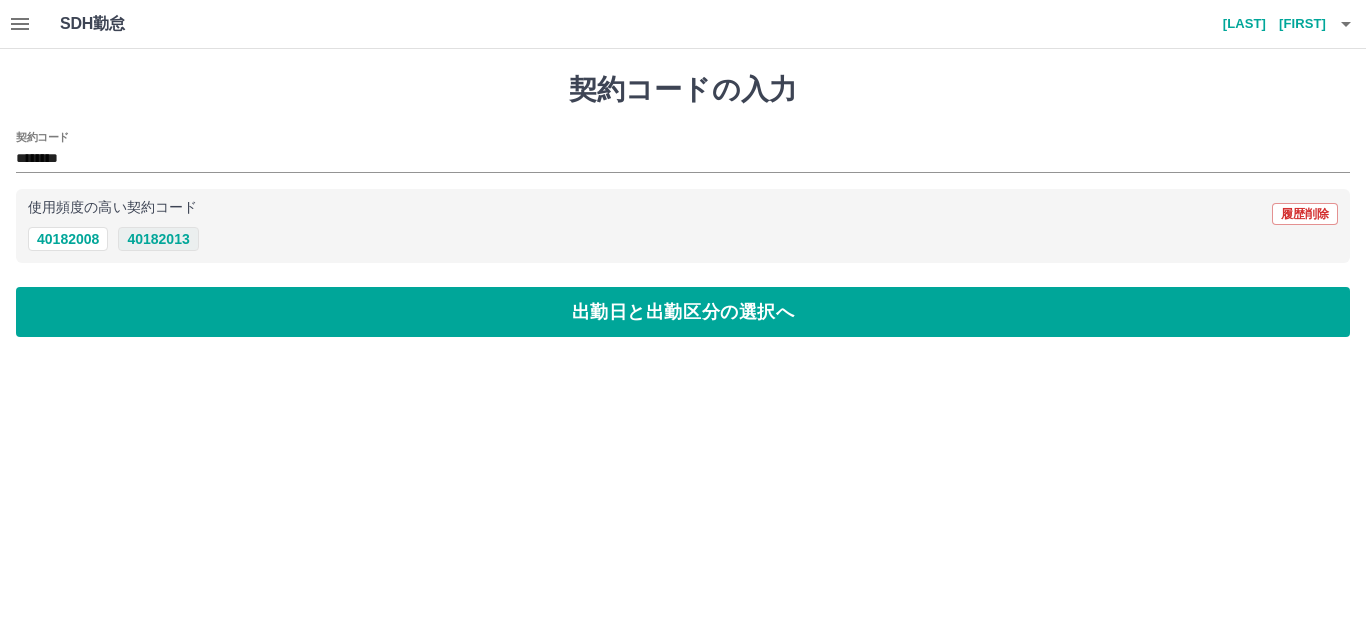 type on "********" 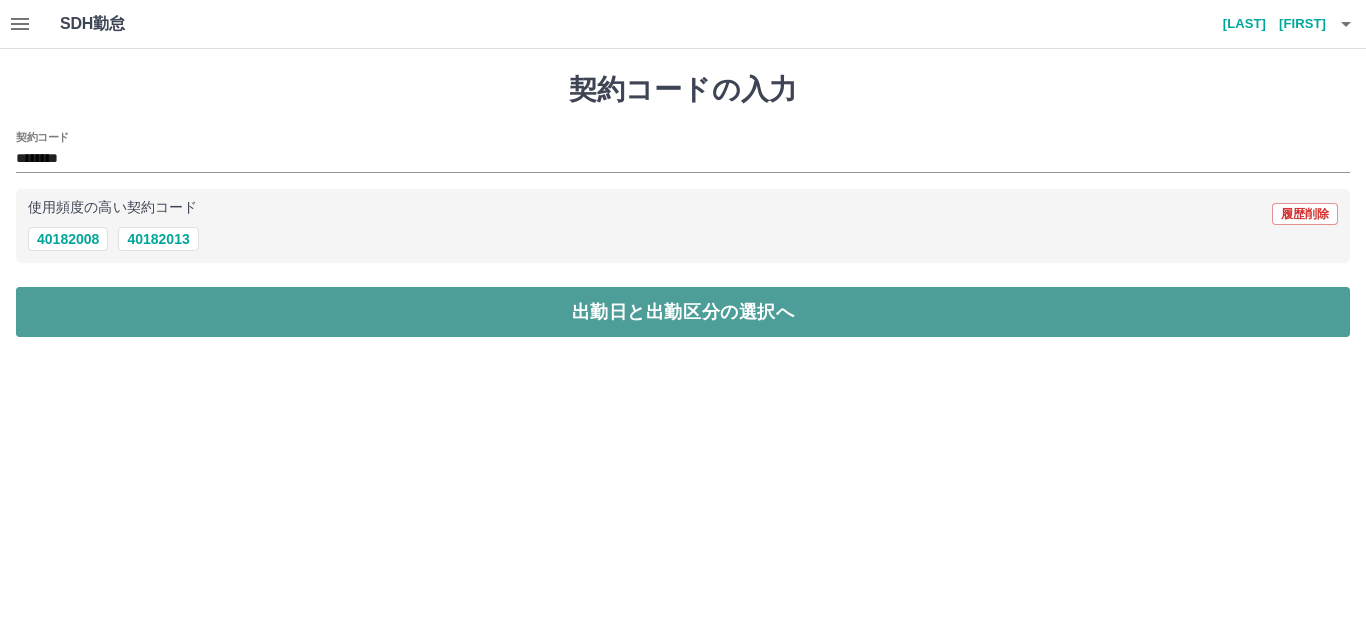 click on "出勤日と出勤区分の選択へ" at bounding box center [683, 312] 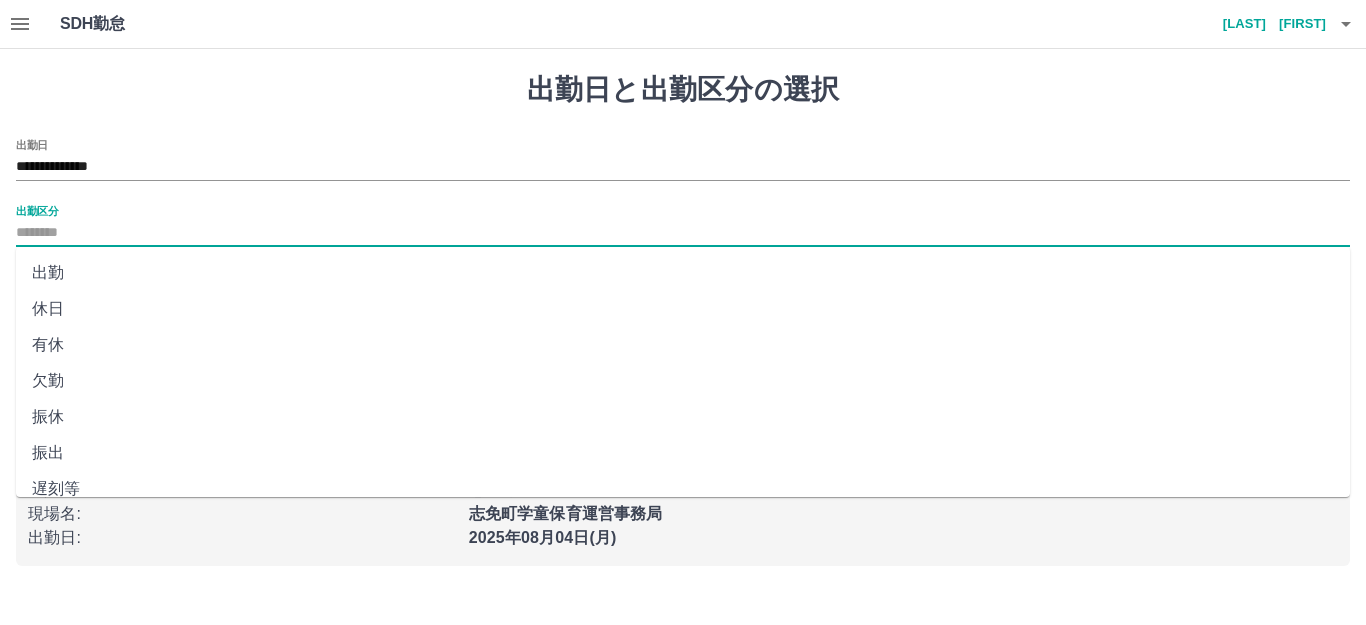 click on "出勤区分" at bounding box center [683, 233] 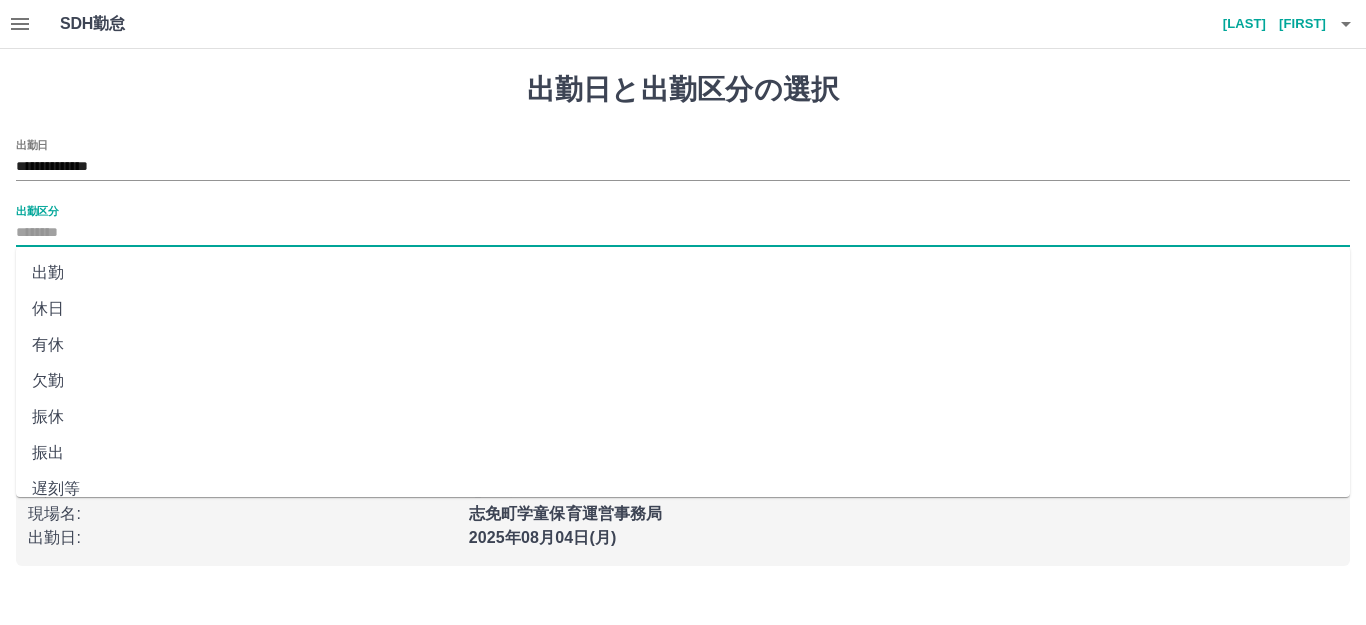 click on "出勤" at bounding box center (683, 273) 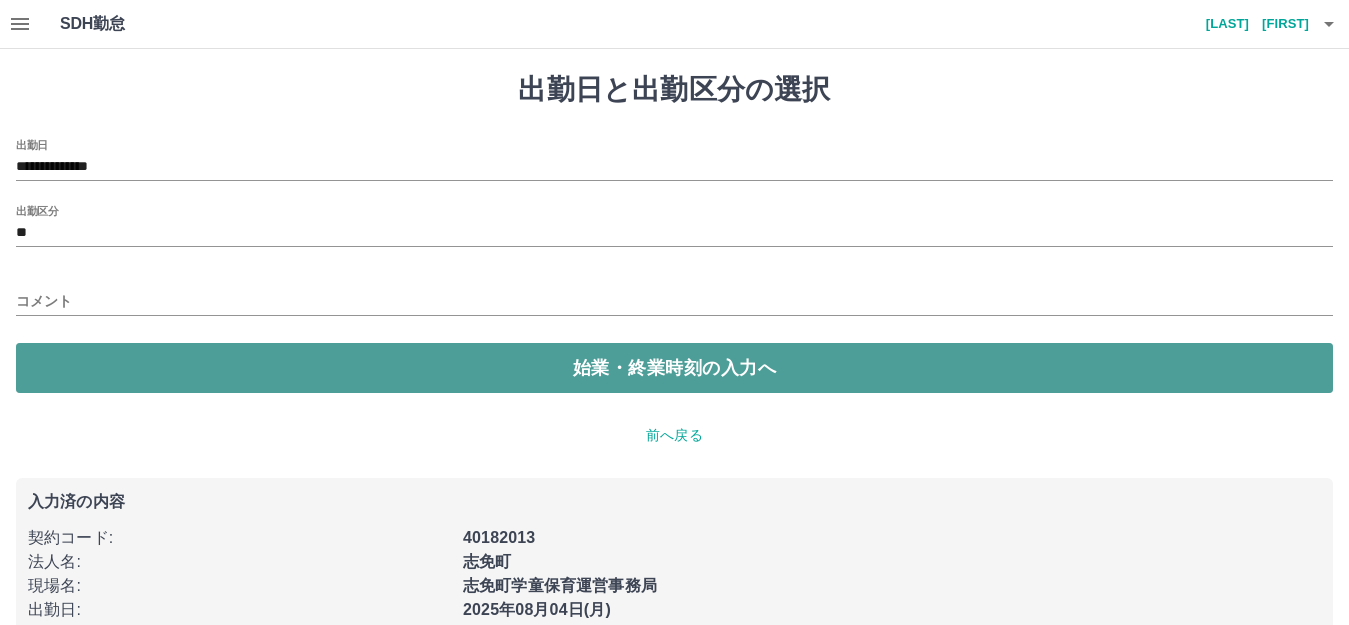 click on "始業・終業時刻の入力へ" at bounding box center [674, 368] 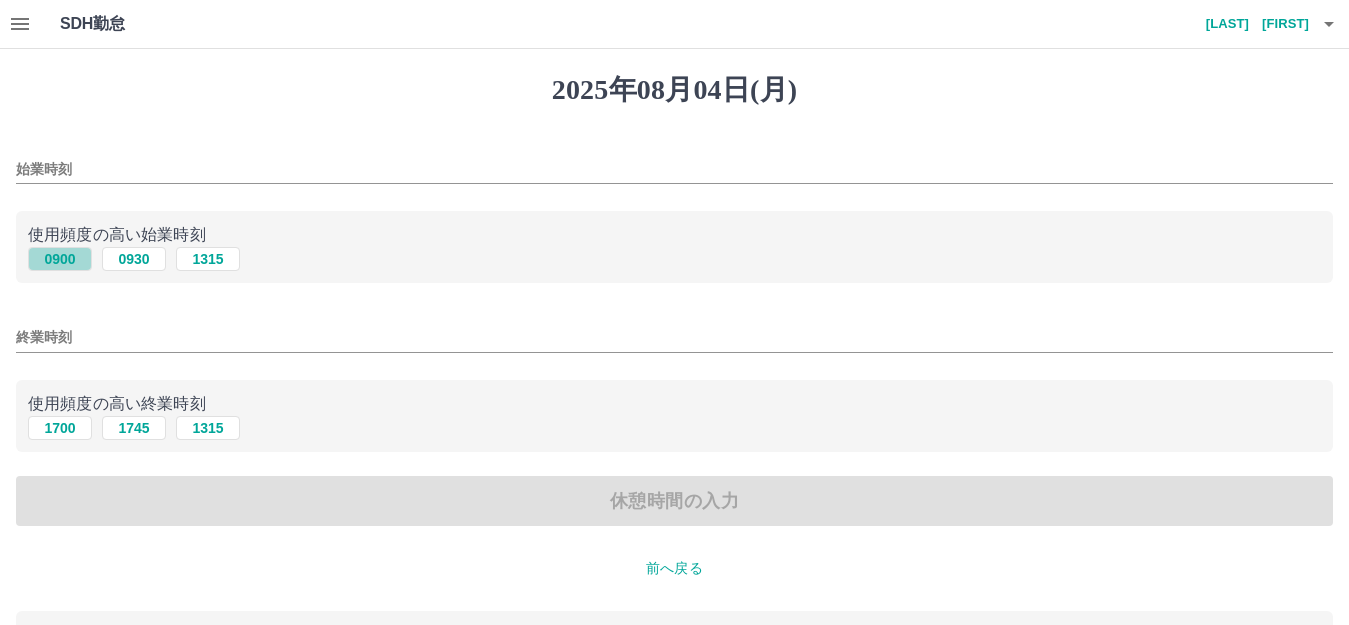 click on "0900" at bounding box center [60, 259] 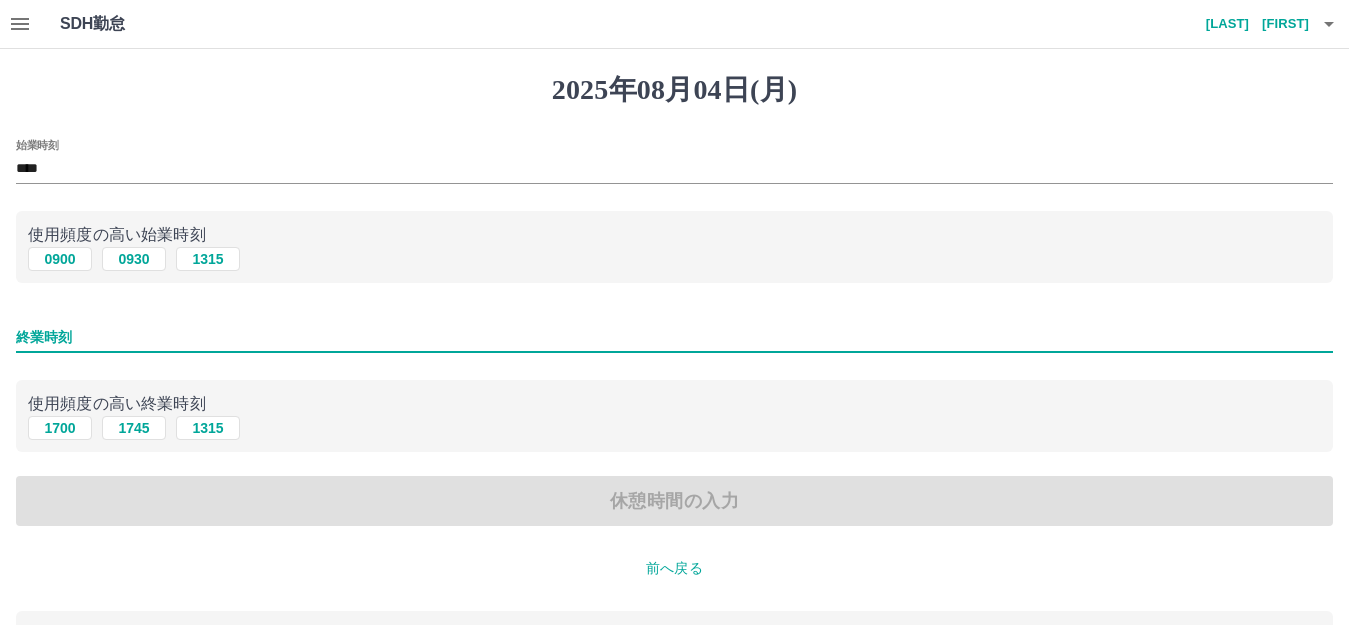 click on "終業時刻" at bounding box center [674, 337] 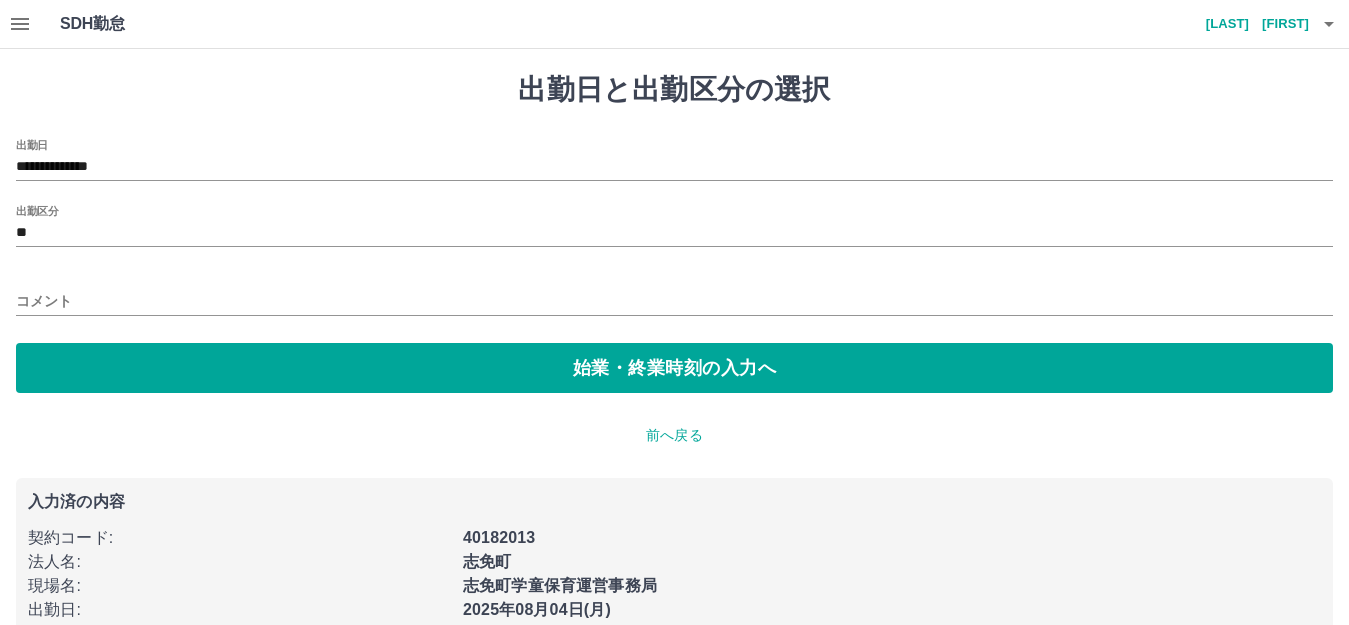 click on "コメント" at bounding box center (674, 301) 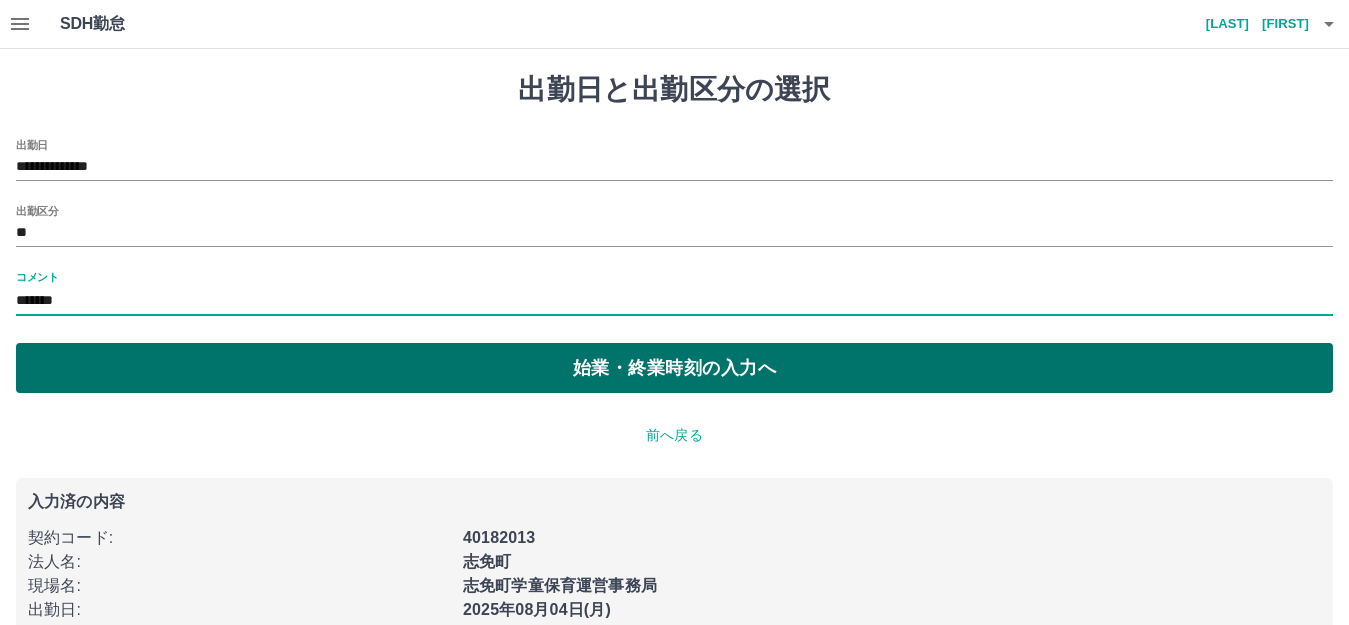 type on "*******" 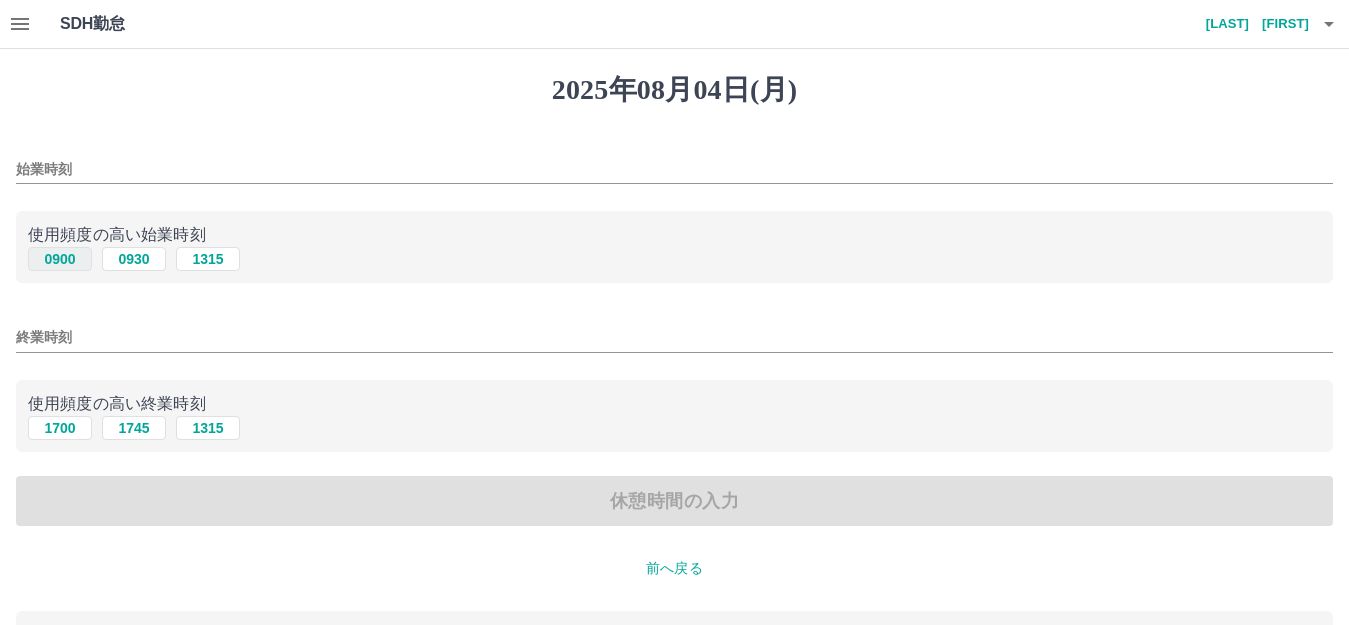 click on "0900" at bounding box center (60, 259) 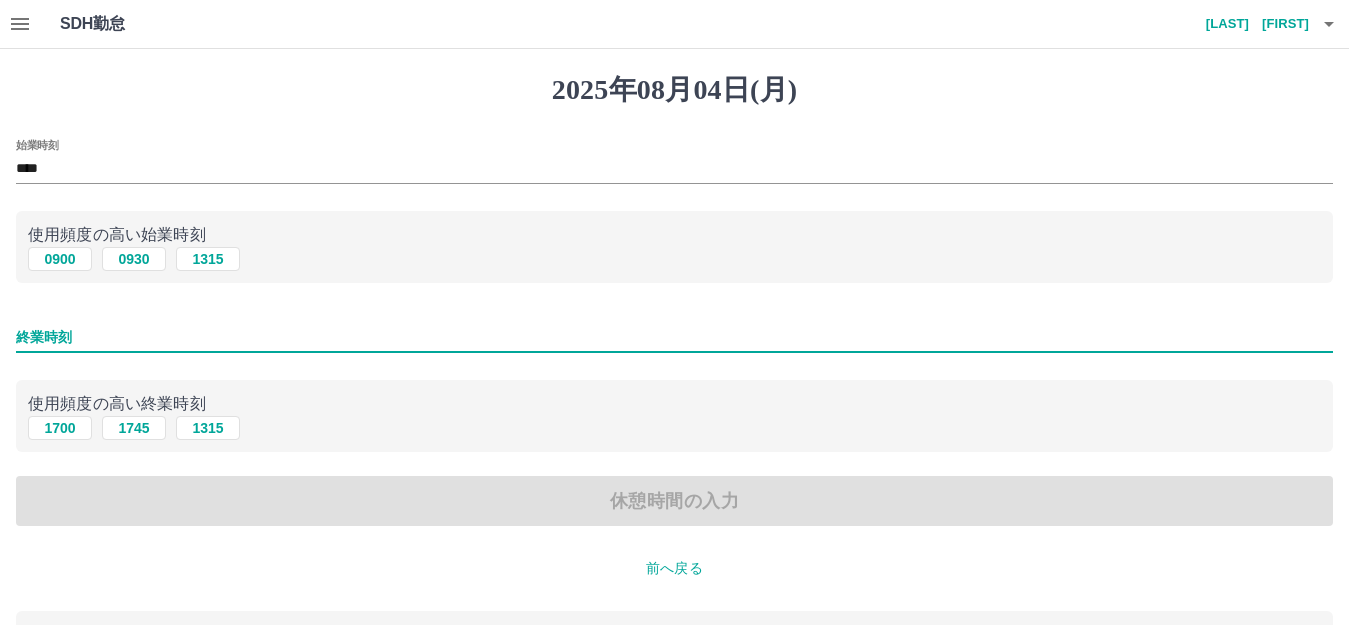 click on "終業時刻" at bounding box center (674, 337) 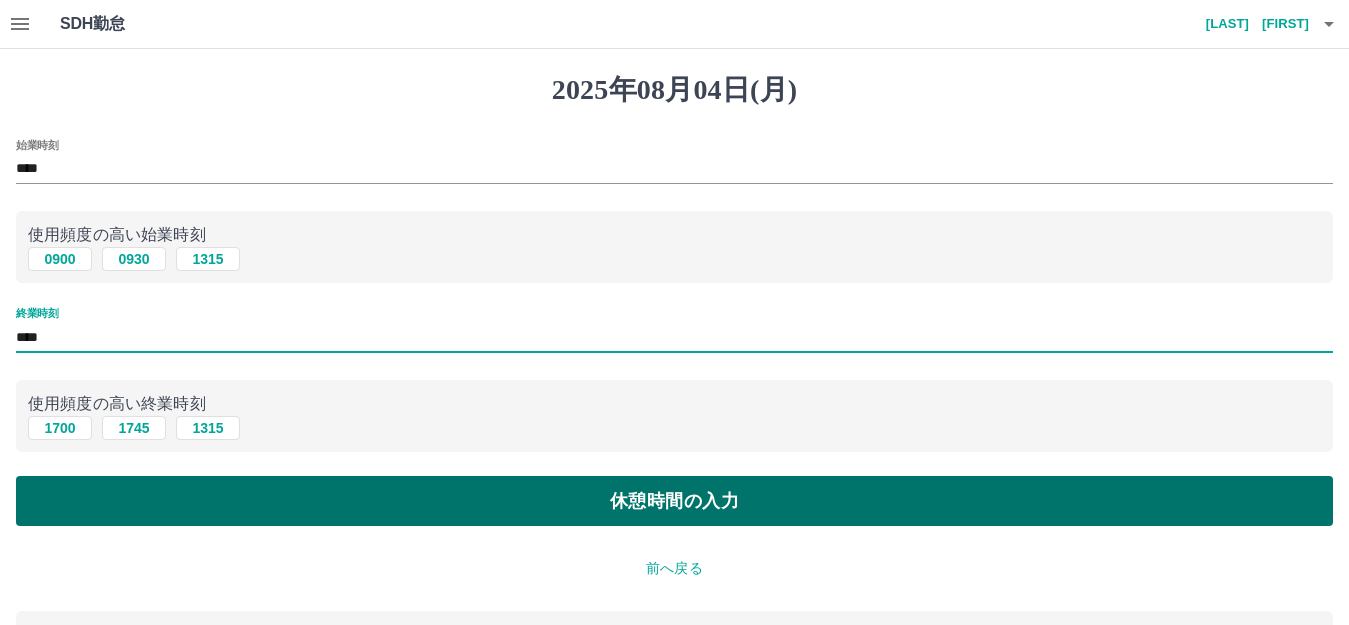type on "****" 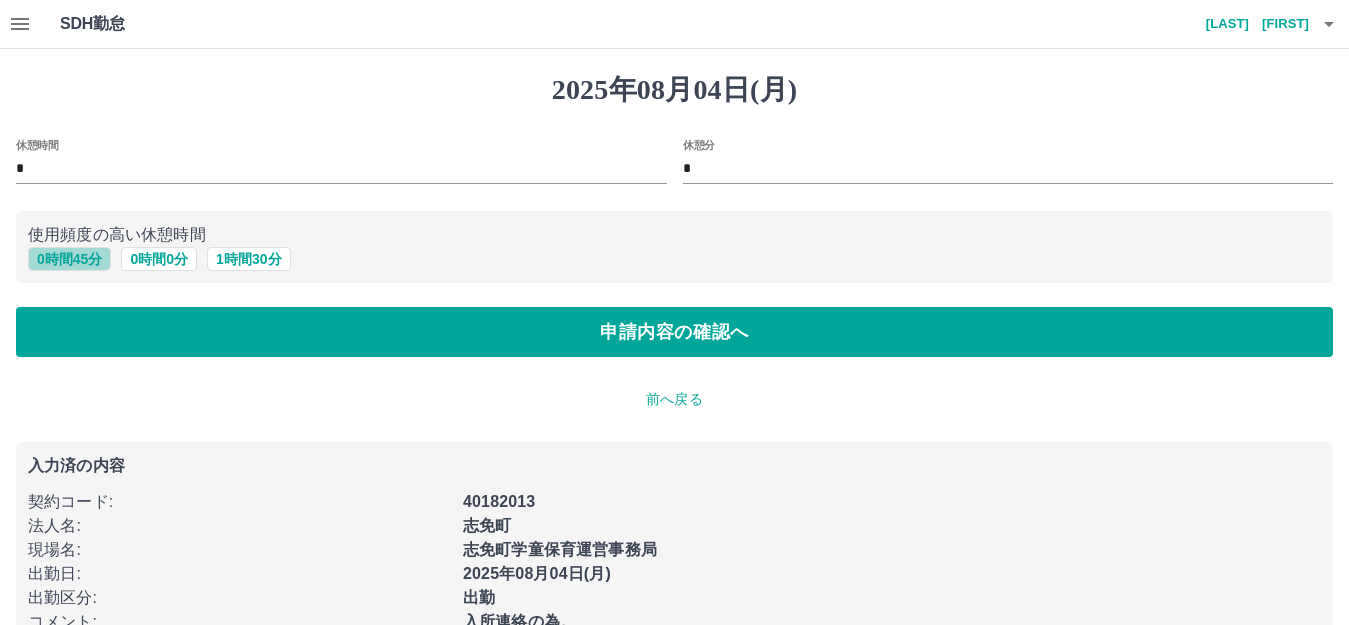 click on "0 時間 45 分" at bounding box center (69, 259) 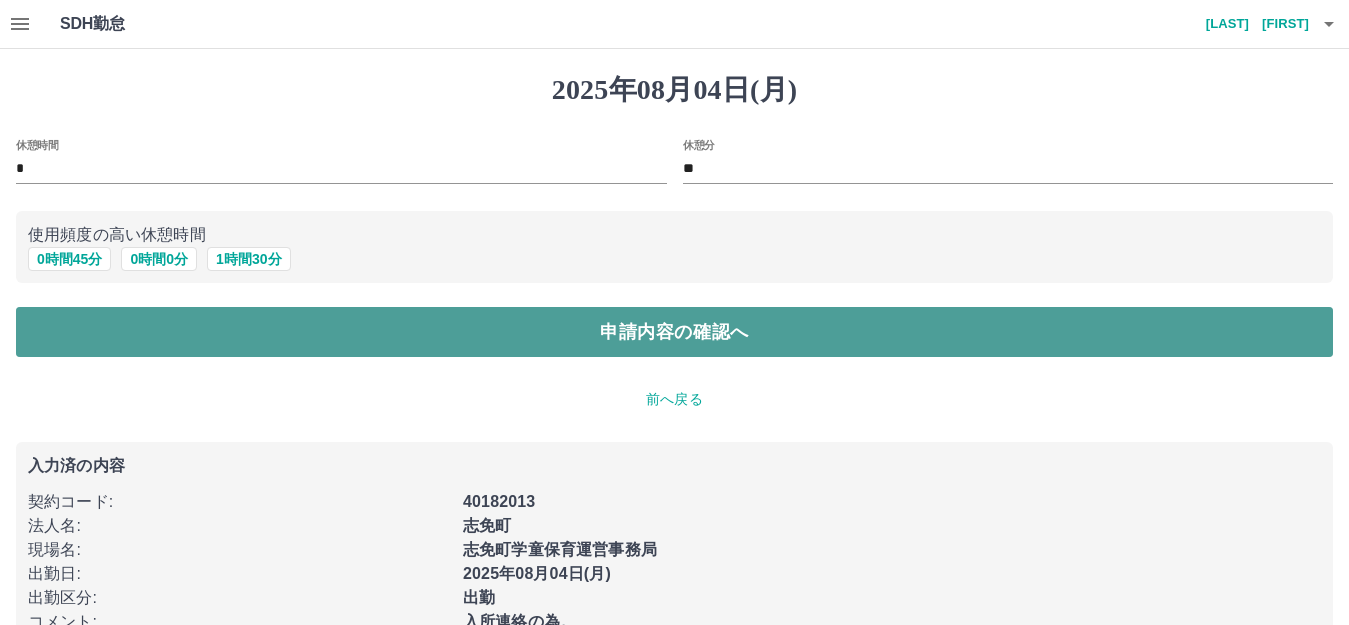 click on "申請内容の確認へ" at bounding box center (674, 332) 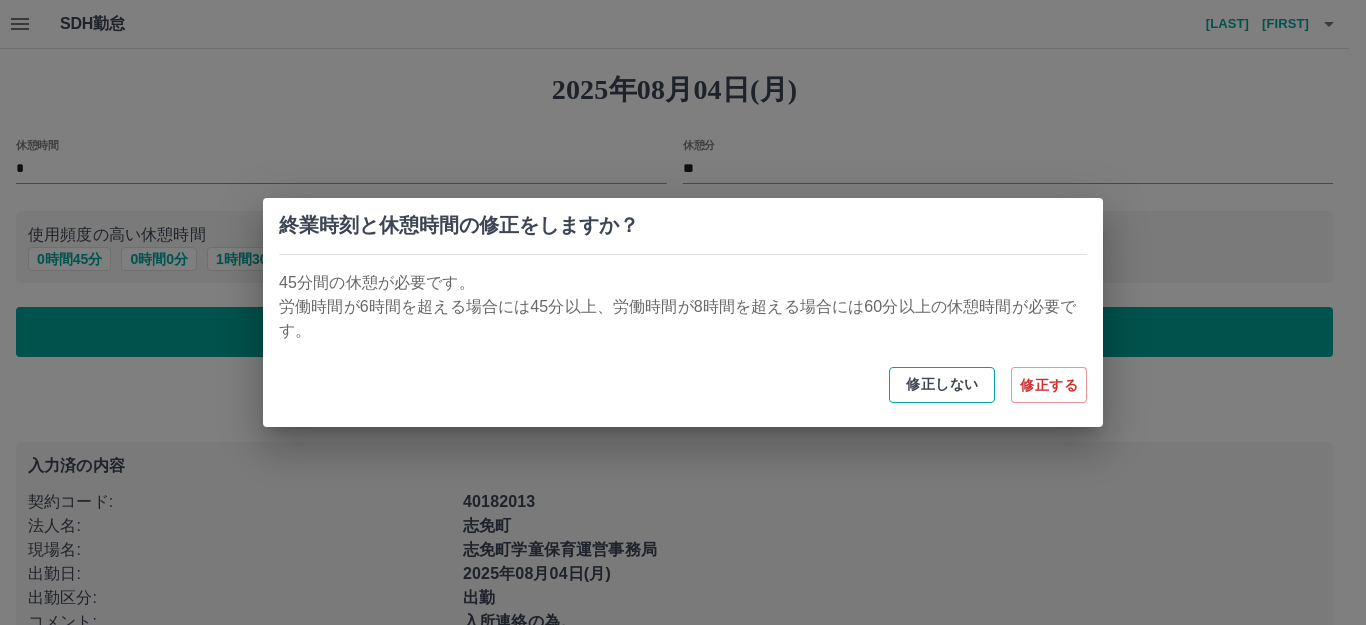 click on "修正しない" at bounding box center [942, 385] 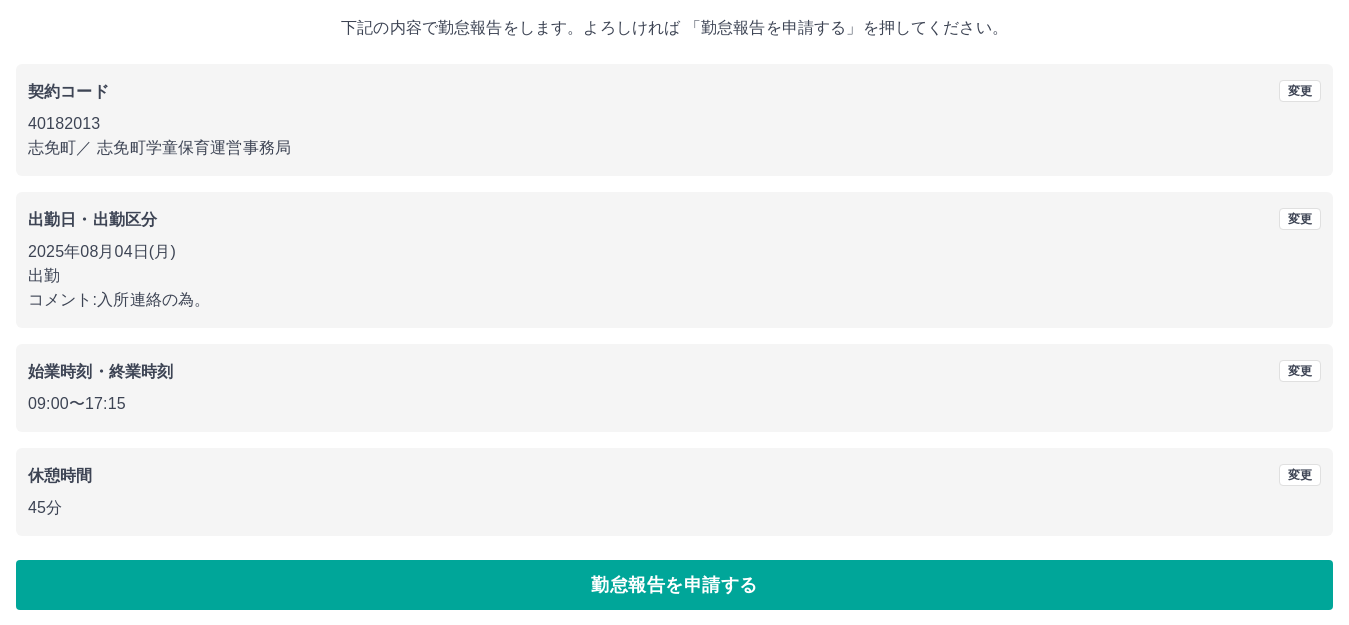 scroll, scrollTop: 124, scrollLeft: 0, axis: vertical 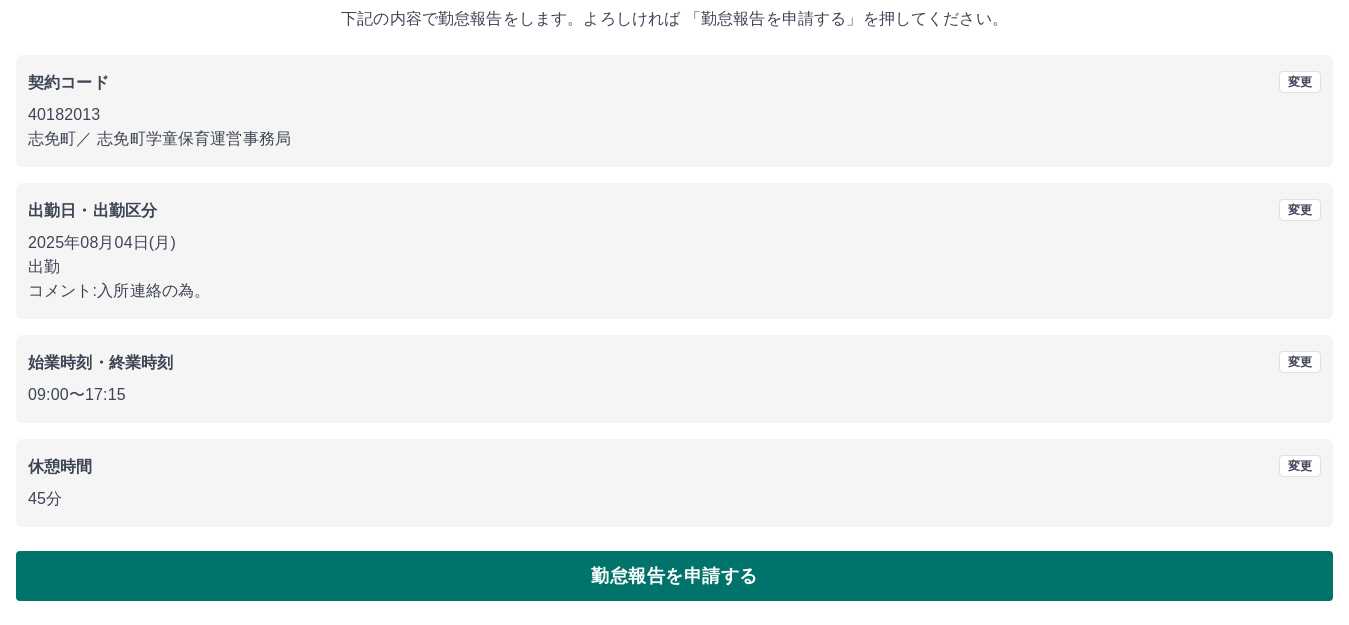 click on "勤怠報告を申請する" at bounding box center [674, 576] 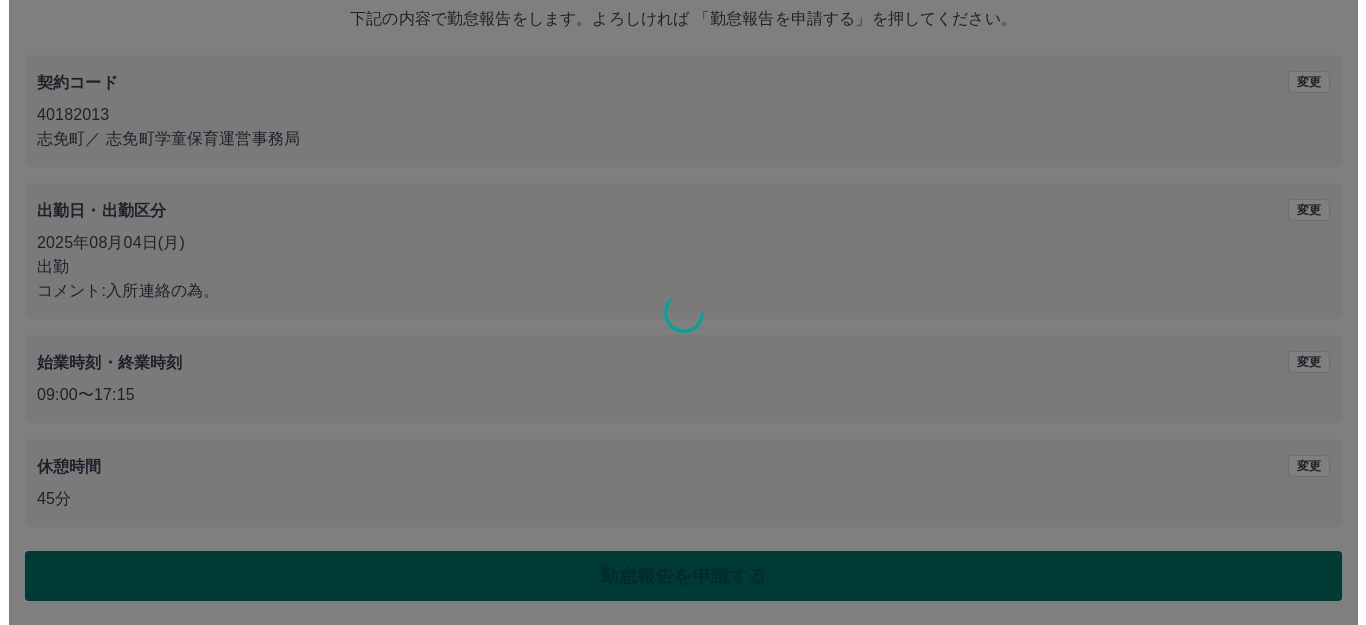 scroll, scrollTop: 0, scrollLeft: 0, axis: both 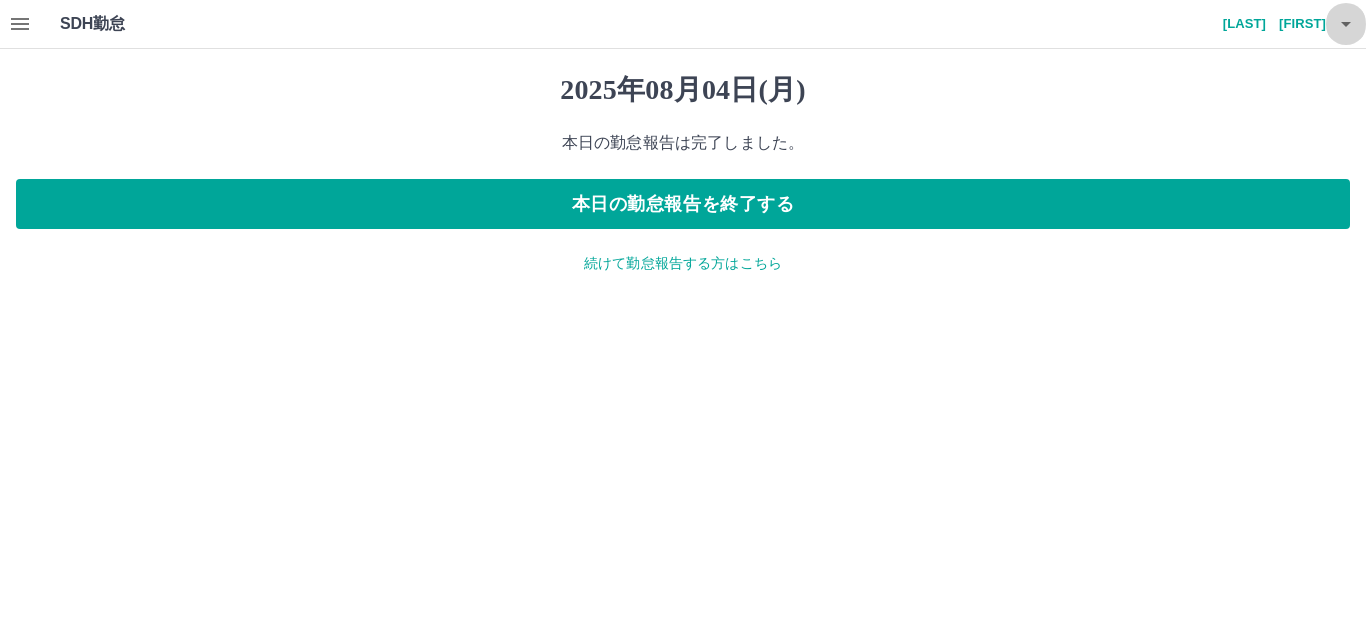 click 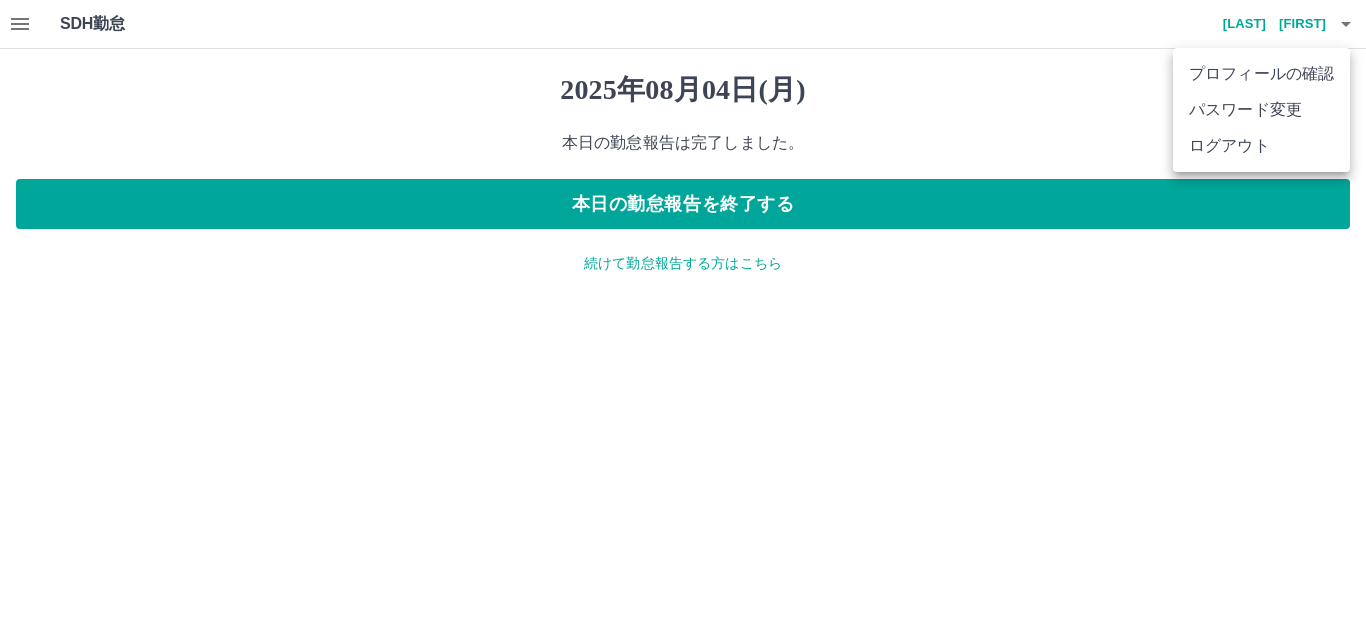 click on "ログアウト" at bounding box center [1261, 146] 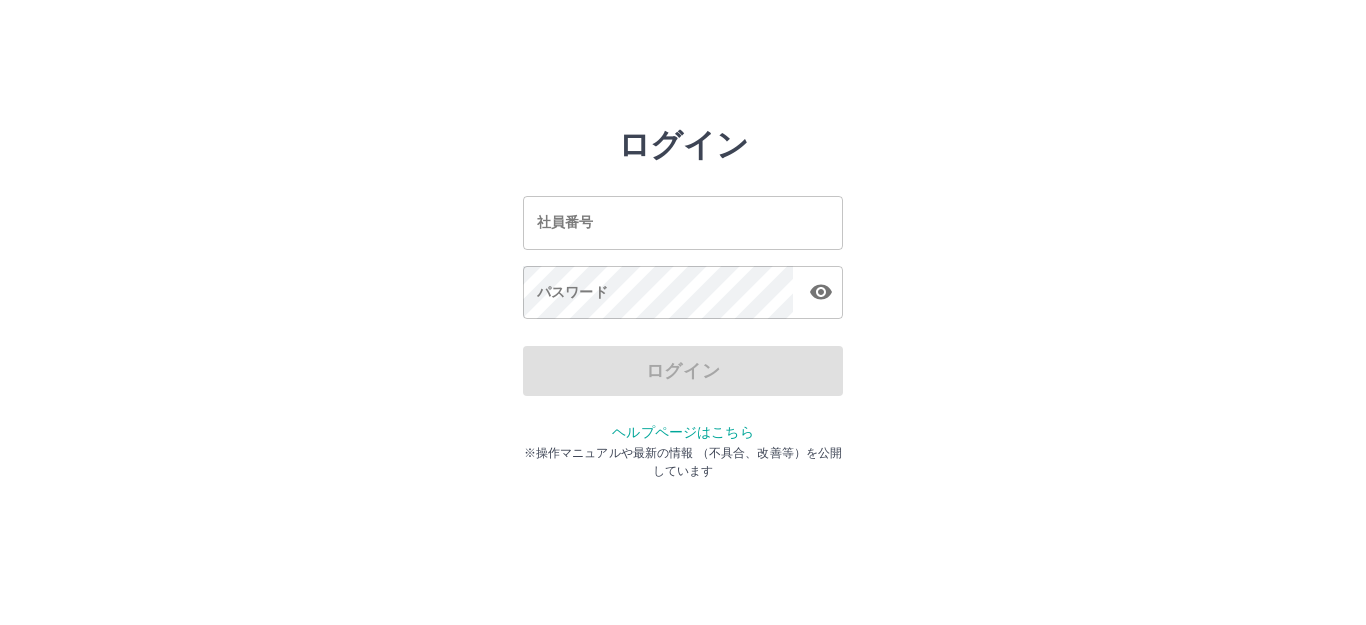 scroll, scrollTop: 0, scrollLeft: 0, axis: both 